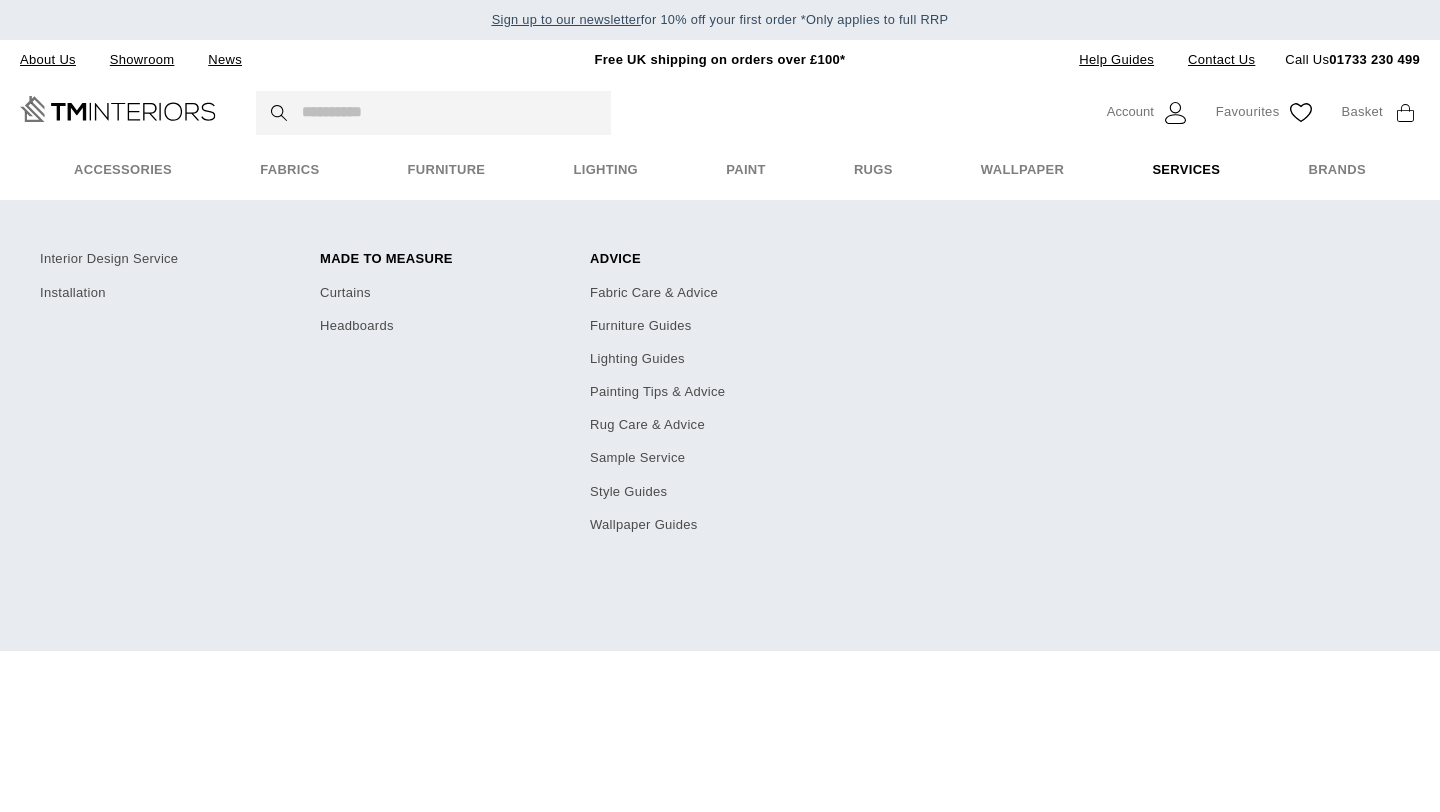 scroll, scrollTop: 0, scrollLeft: 0, axis: both 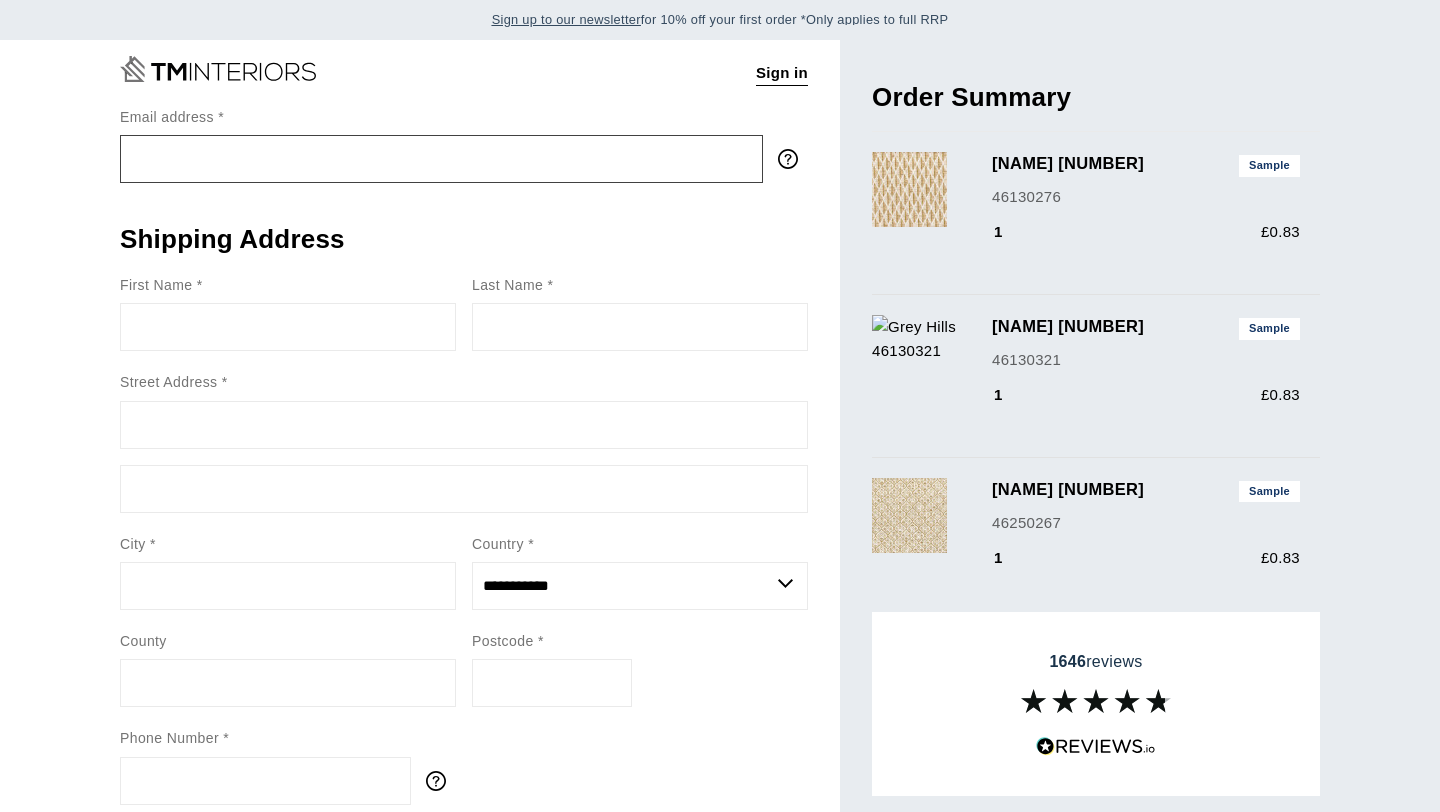 click on "Email address" at bounding box center (441, 159) 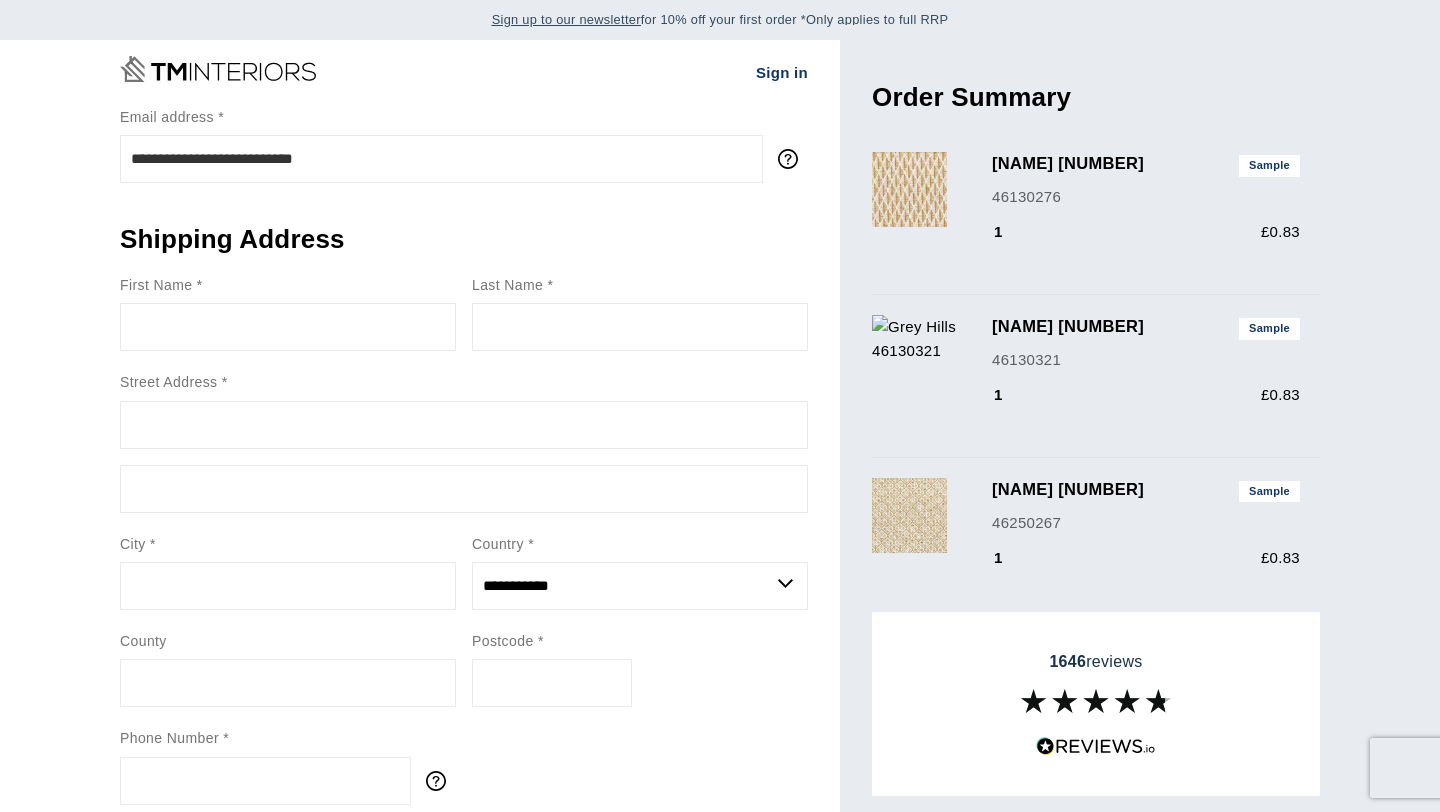 click on "Sign in" at bounding box center (783, 73) 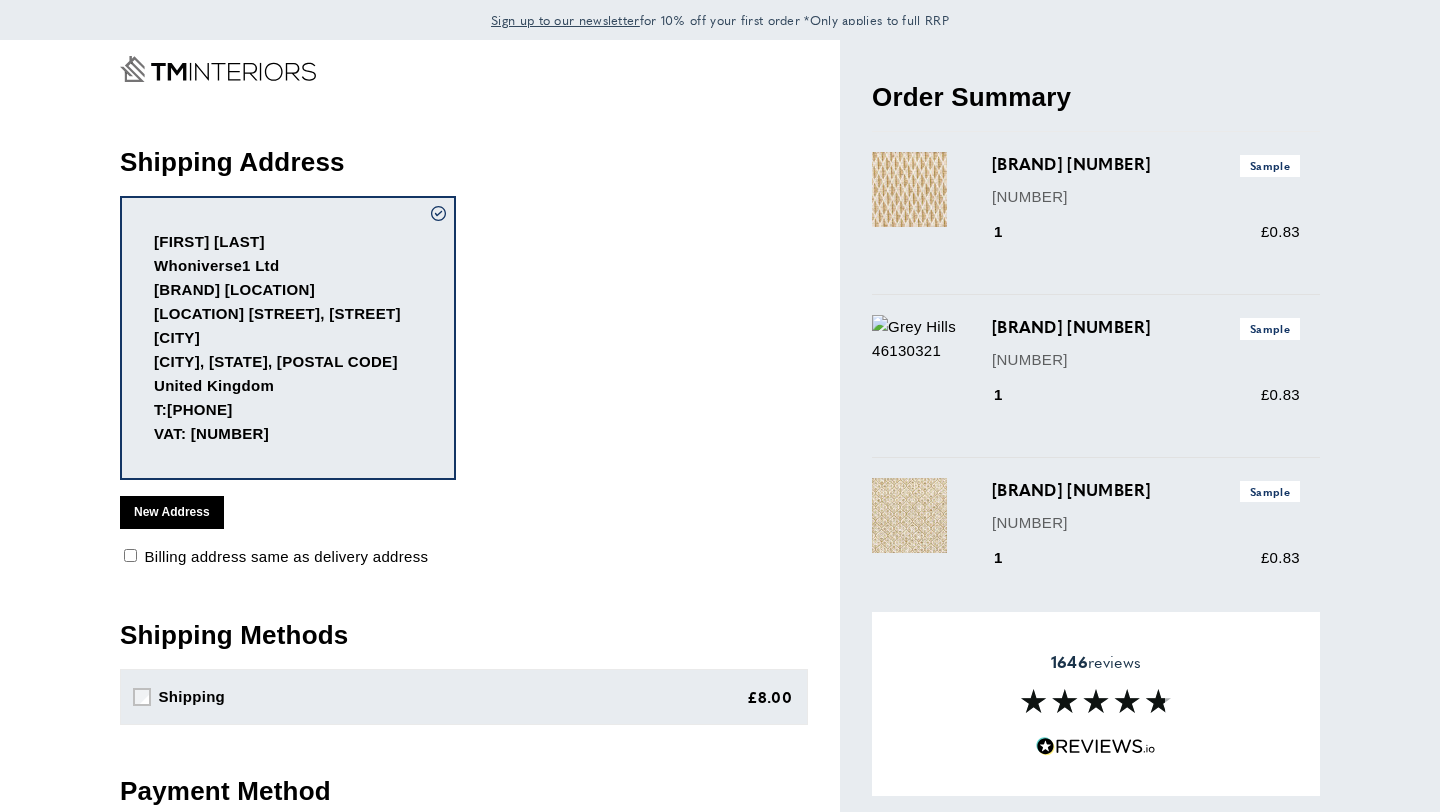 scroll, scrollTop: 0, scrollLeft: 0, axis: both 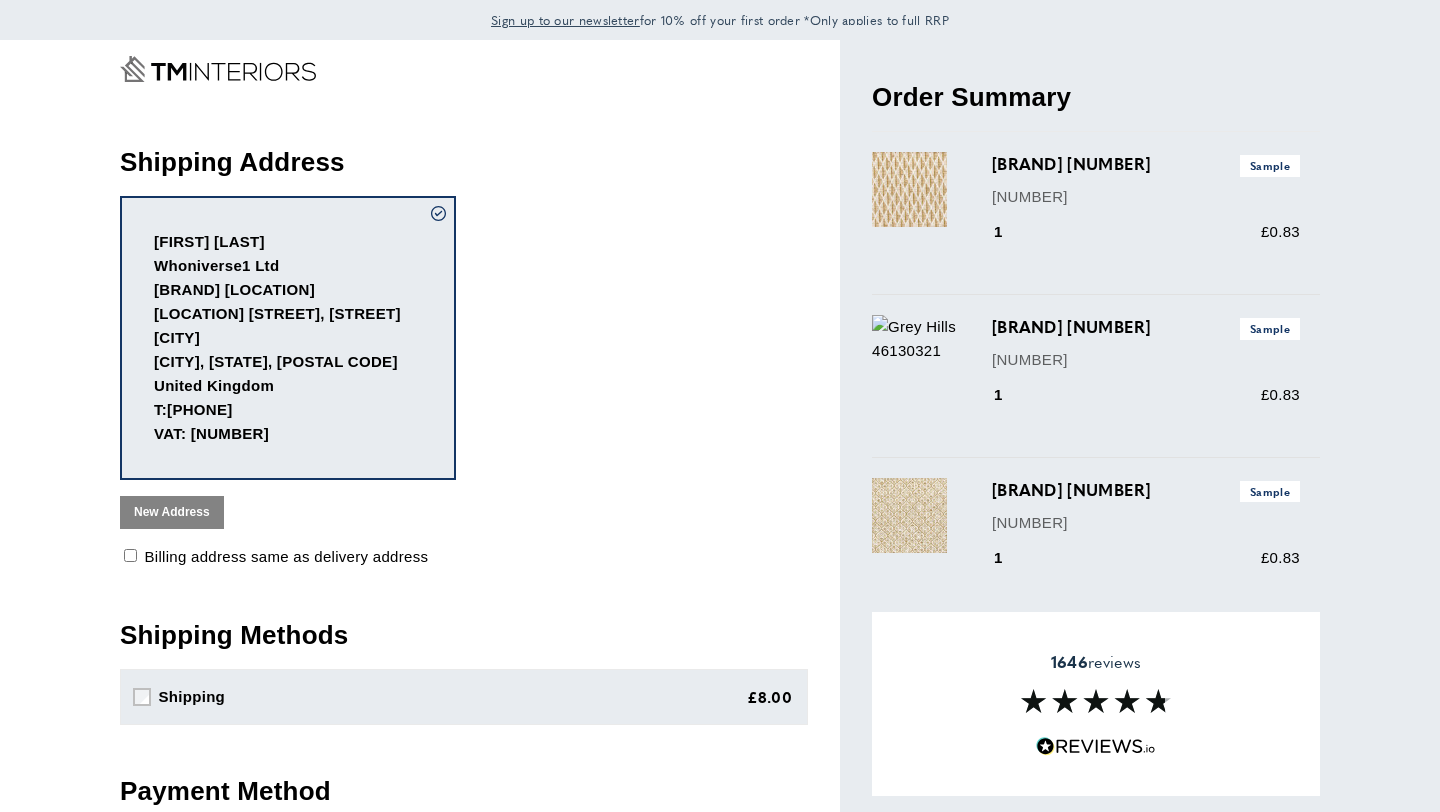 click on "New Address" at bounding box center (172, 512) 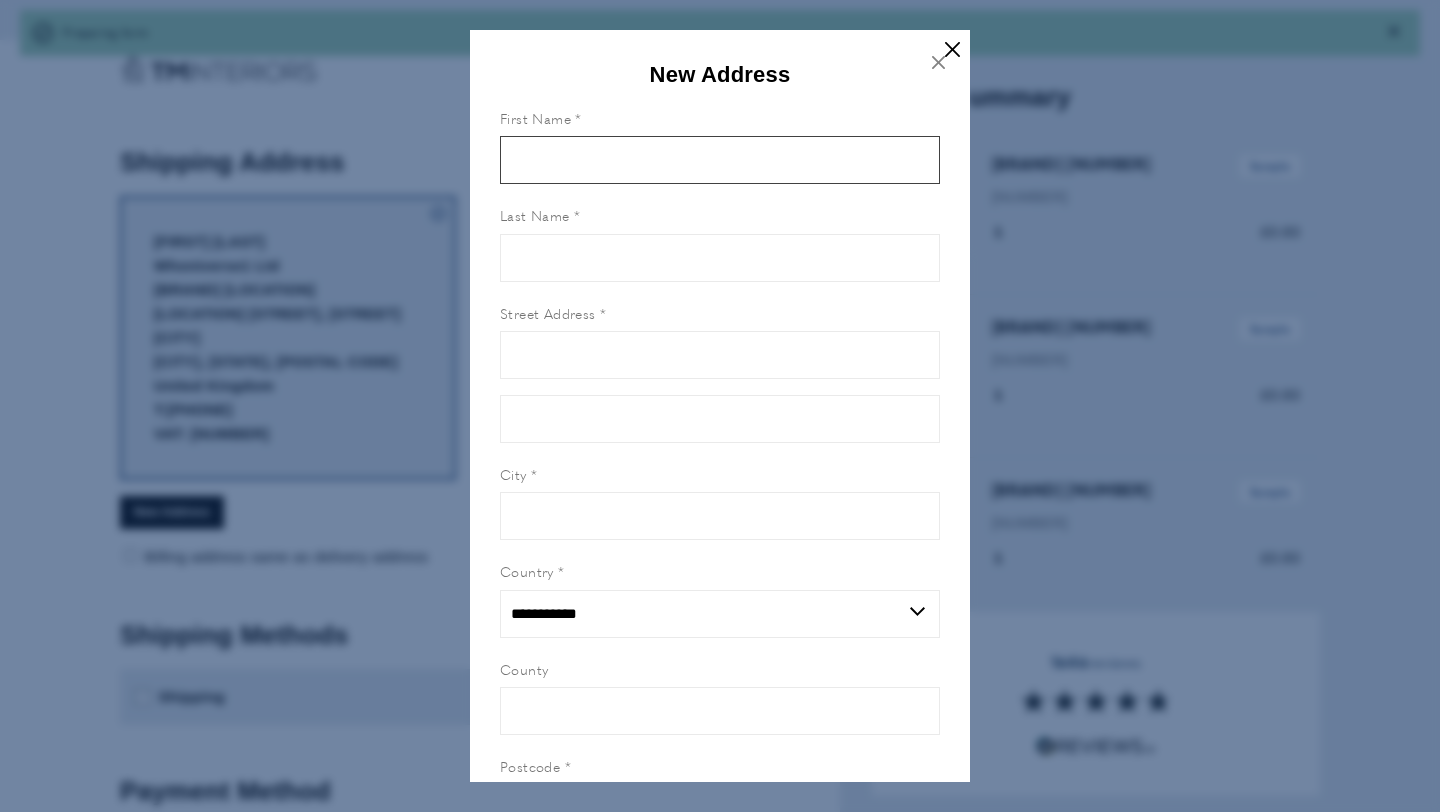 click on "First Name" at bounding box center (720, 160) 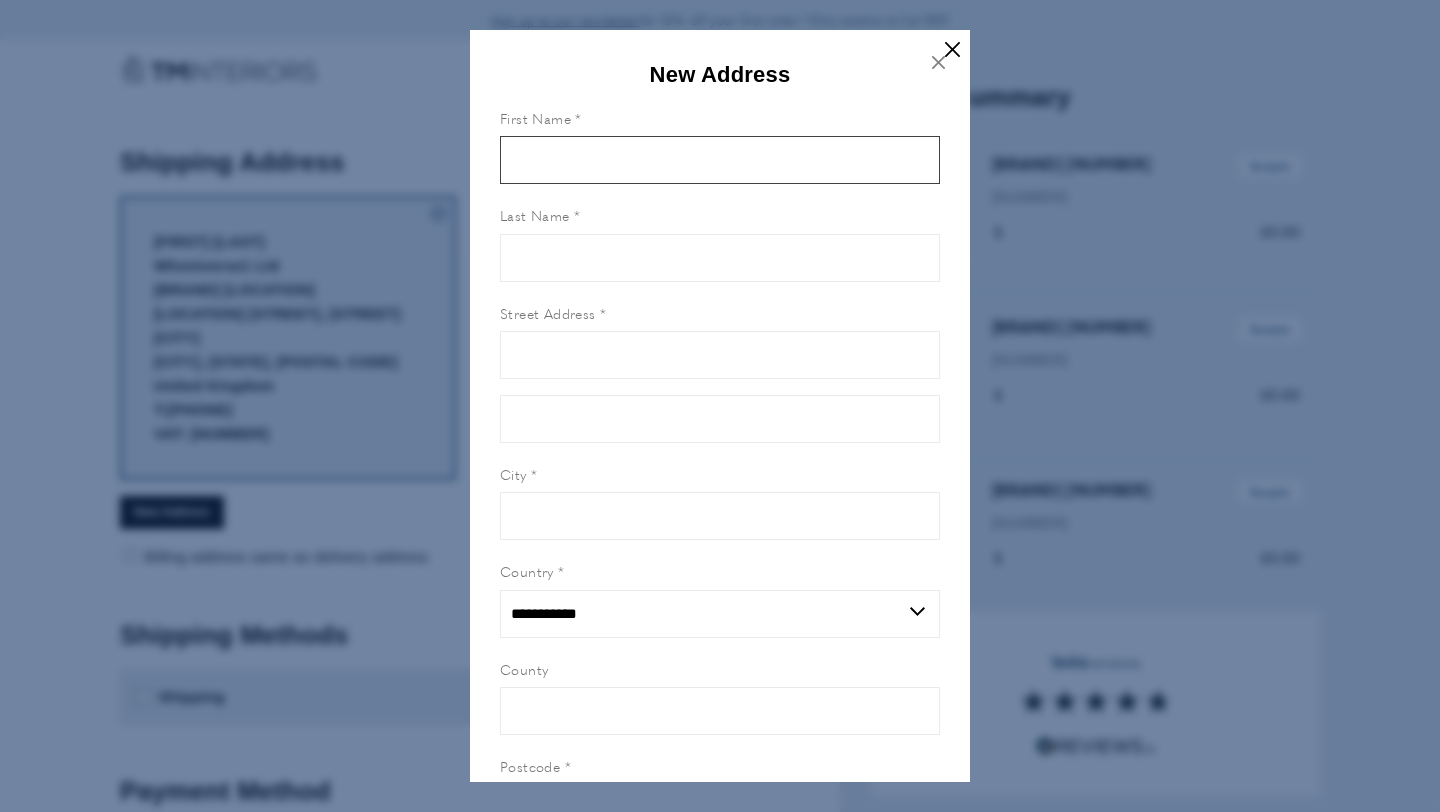 type on "*******" 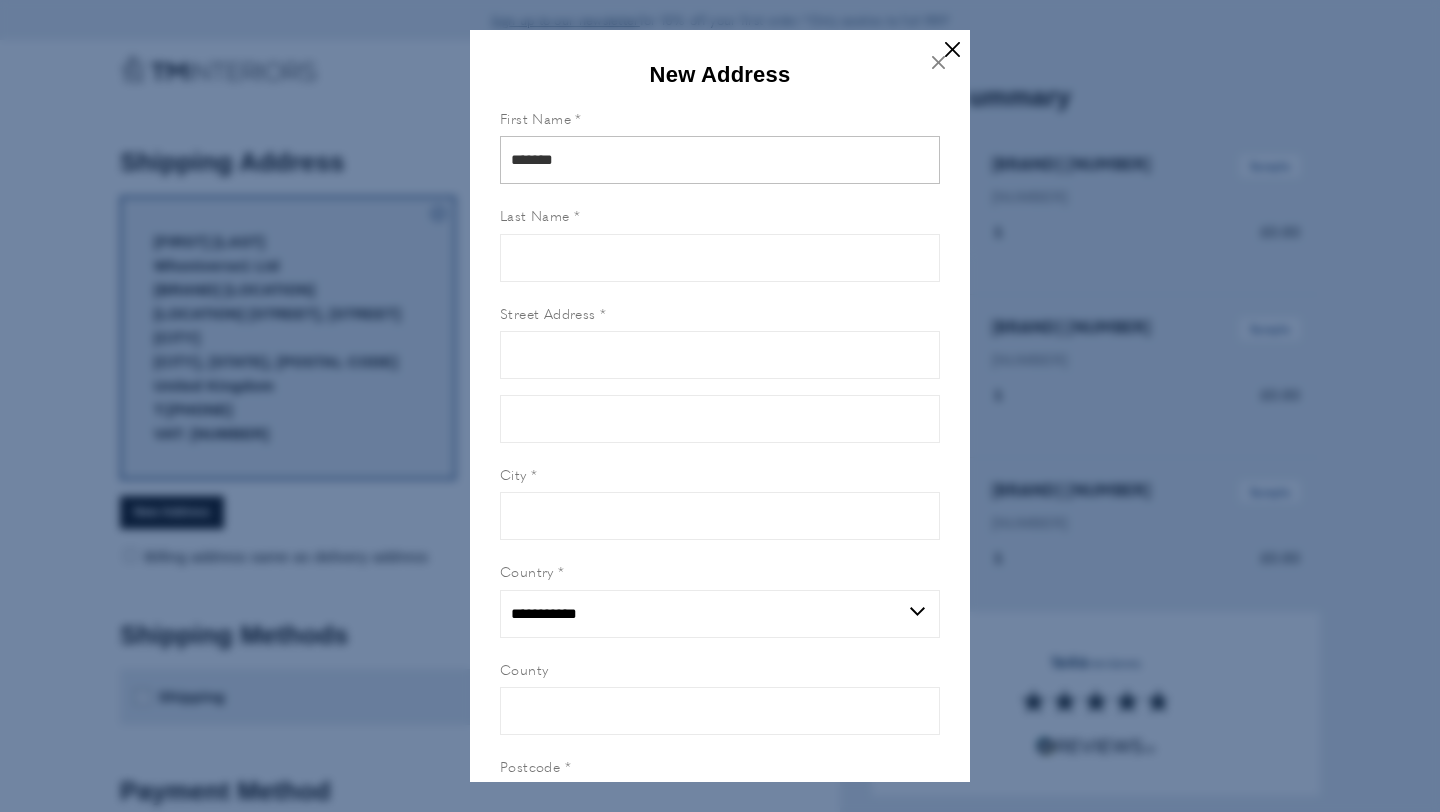 type on "**********" 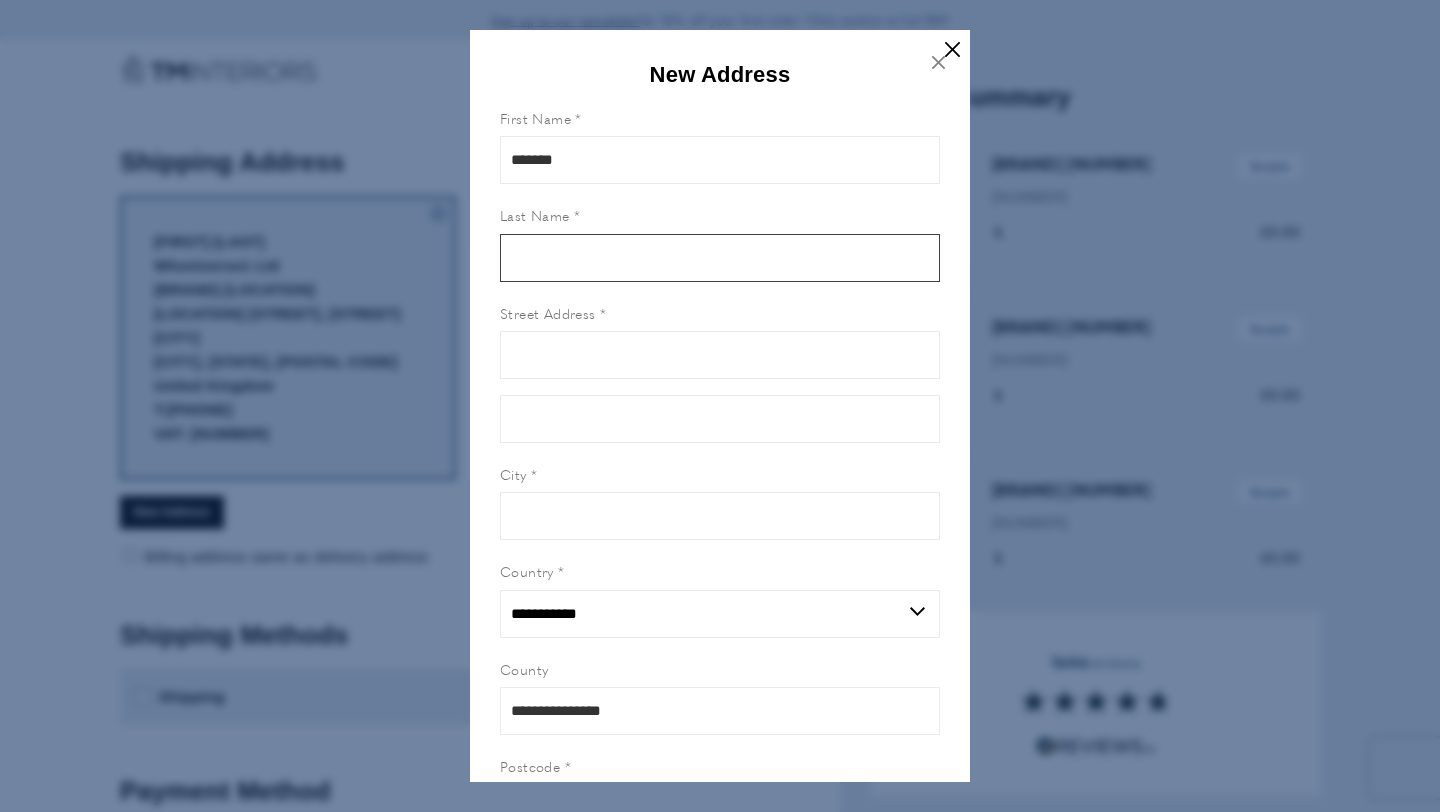 click on "Last Name" at bounding box center [720, 258] 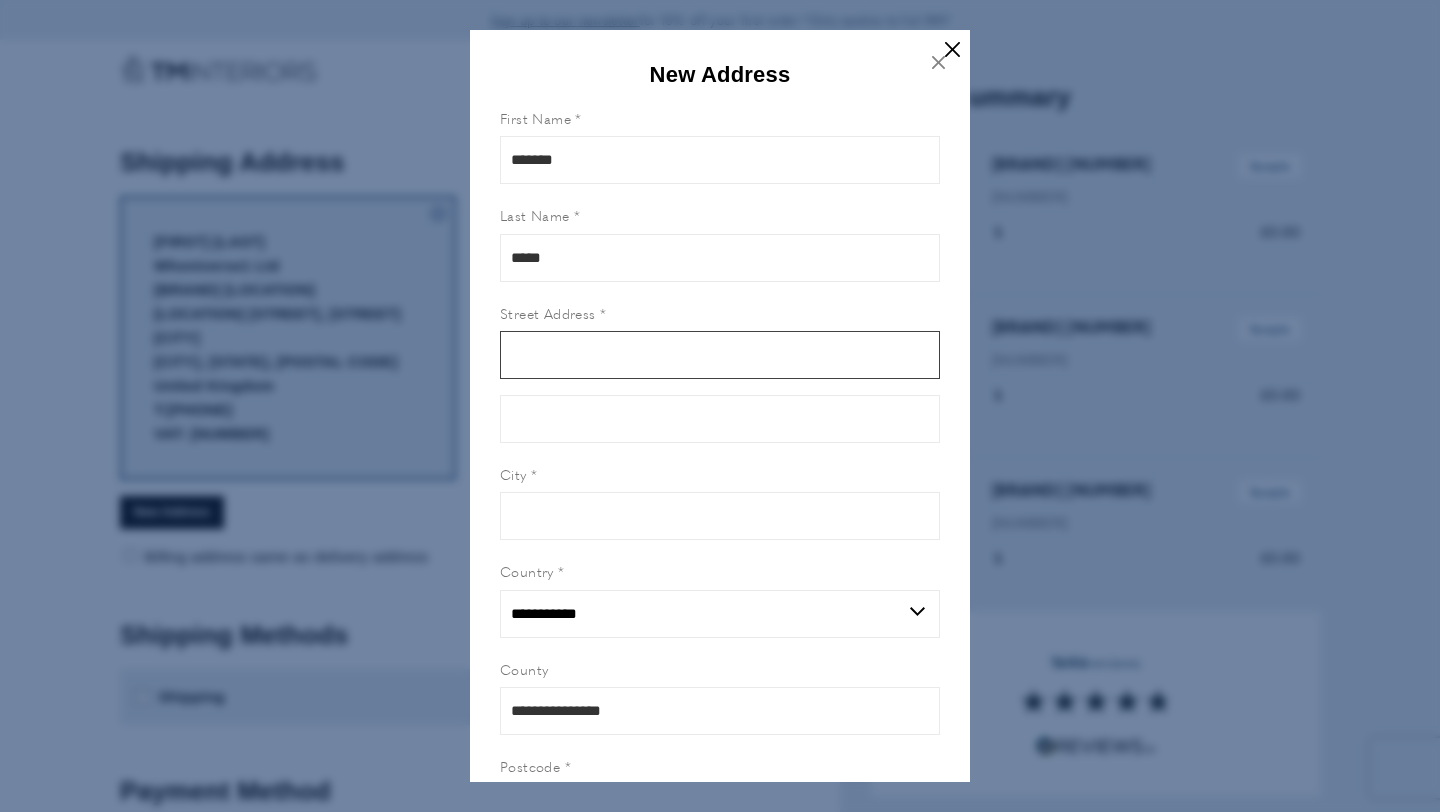 click on "Street Address" at bounding box center [720, 355] 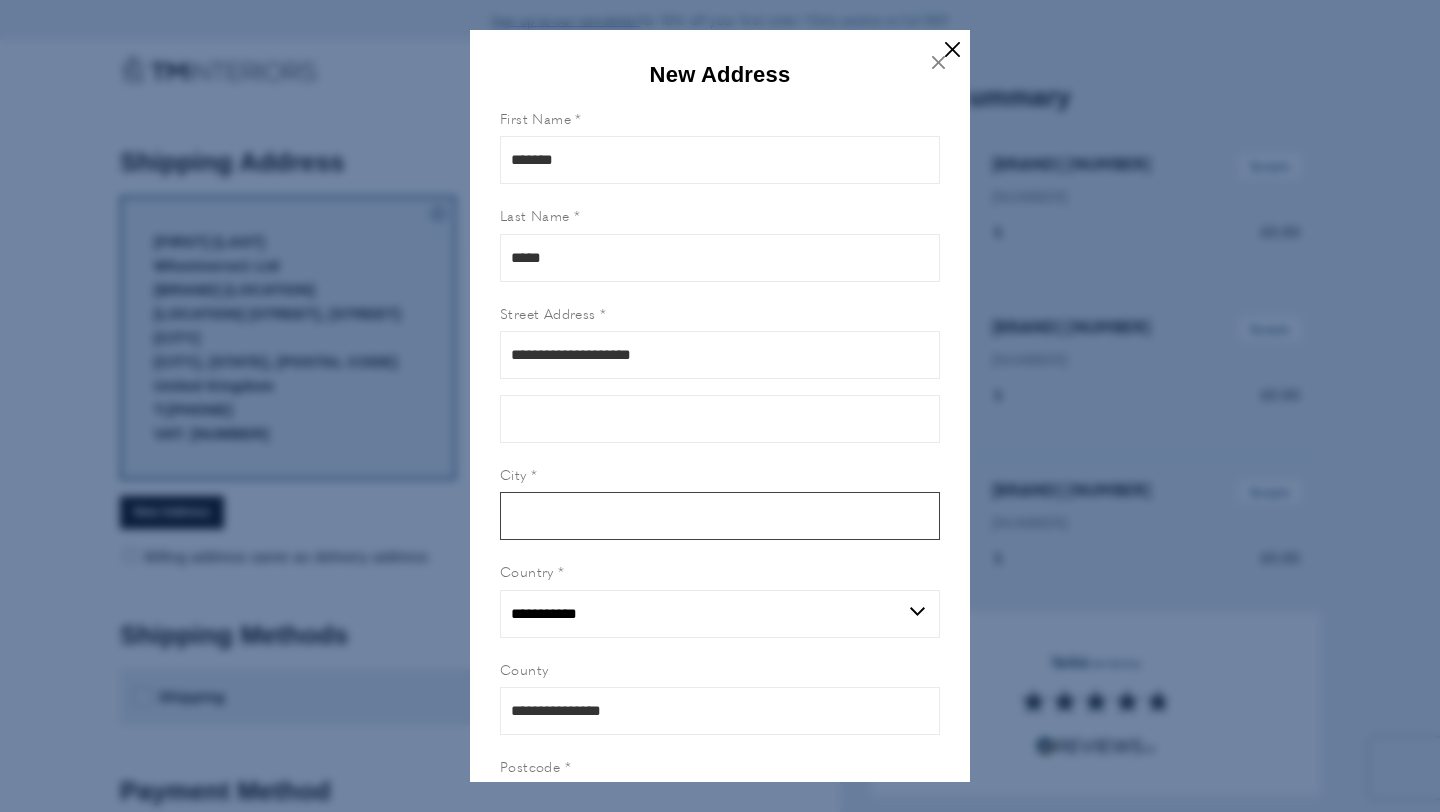 click on "City" at bounding box center (720, 516) 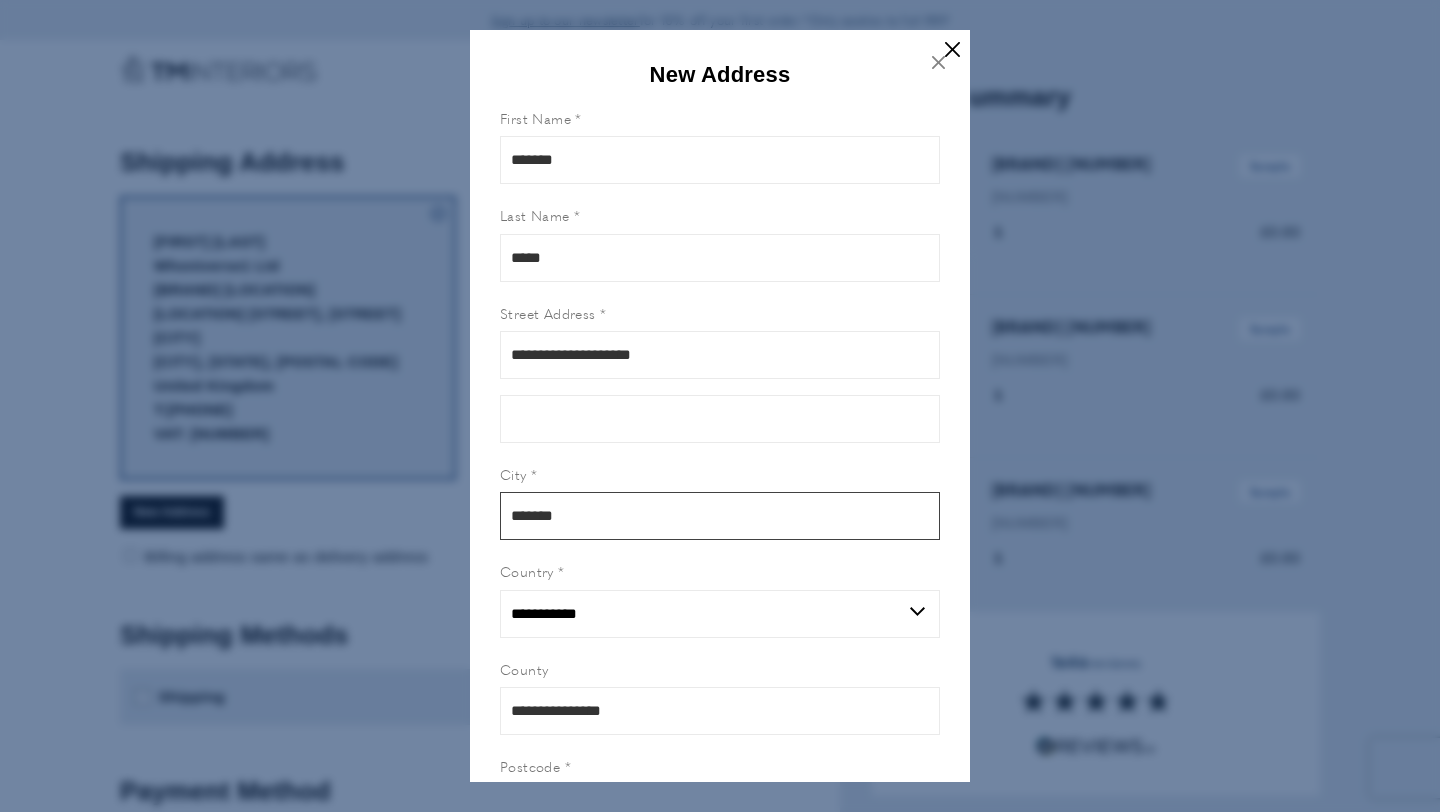 scroll, scrollTop: 323, scrollLeft: 0, axis: vertical 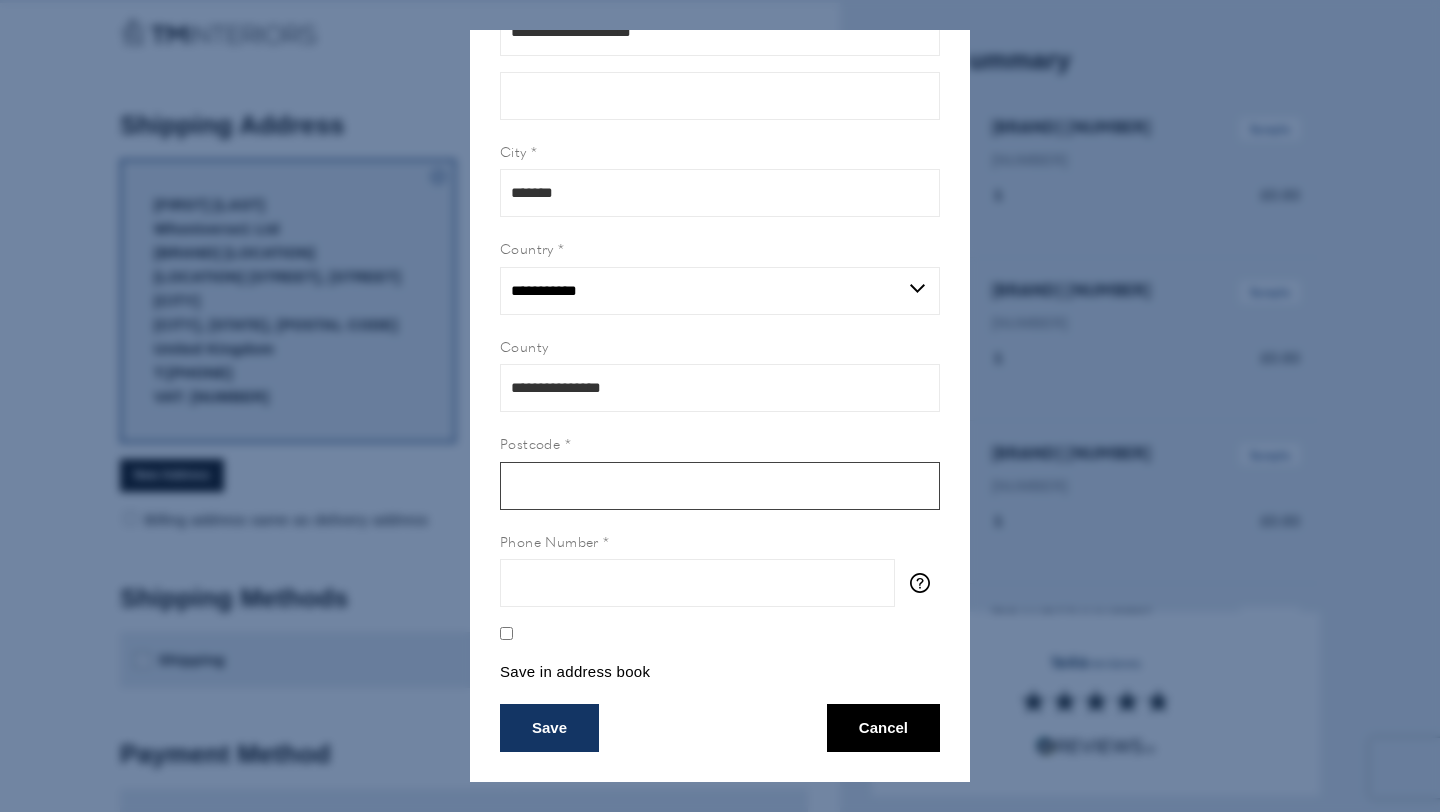 click on "Postcode" at bounding box center [720, 486] 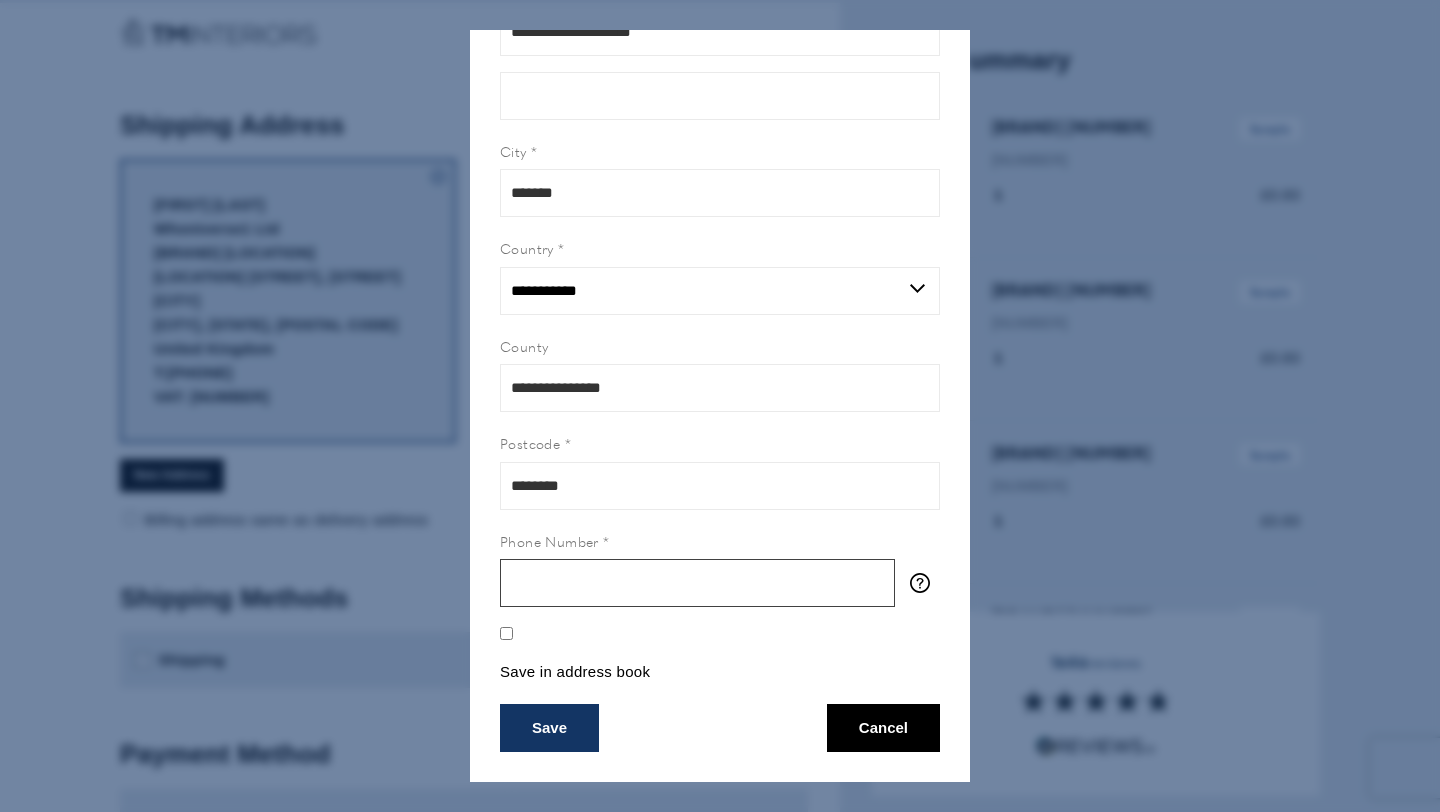 click on "Phone Number" at bounding box center [697, 583] 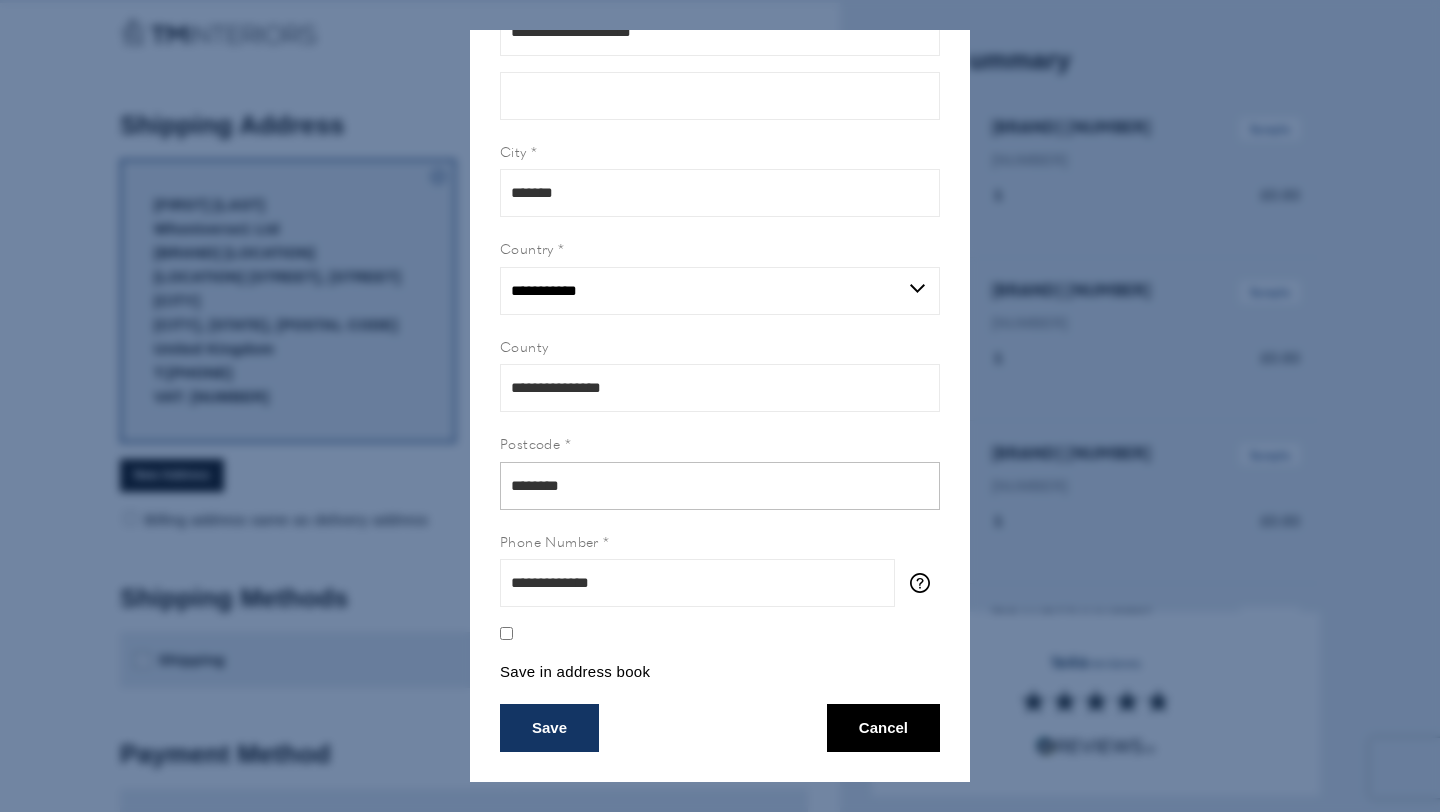 scroll, scrollTop: 0, scrollLeft: 0, axis: both 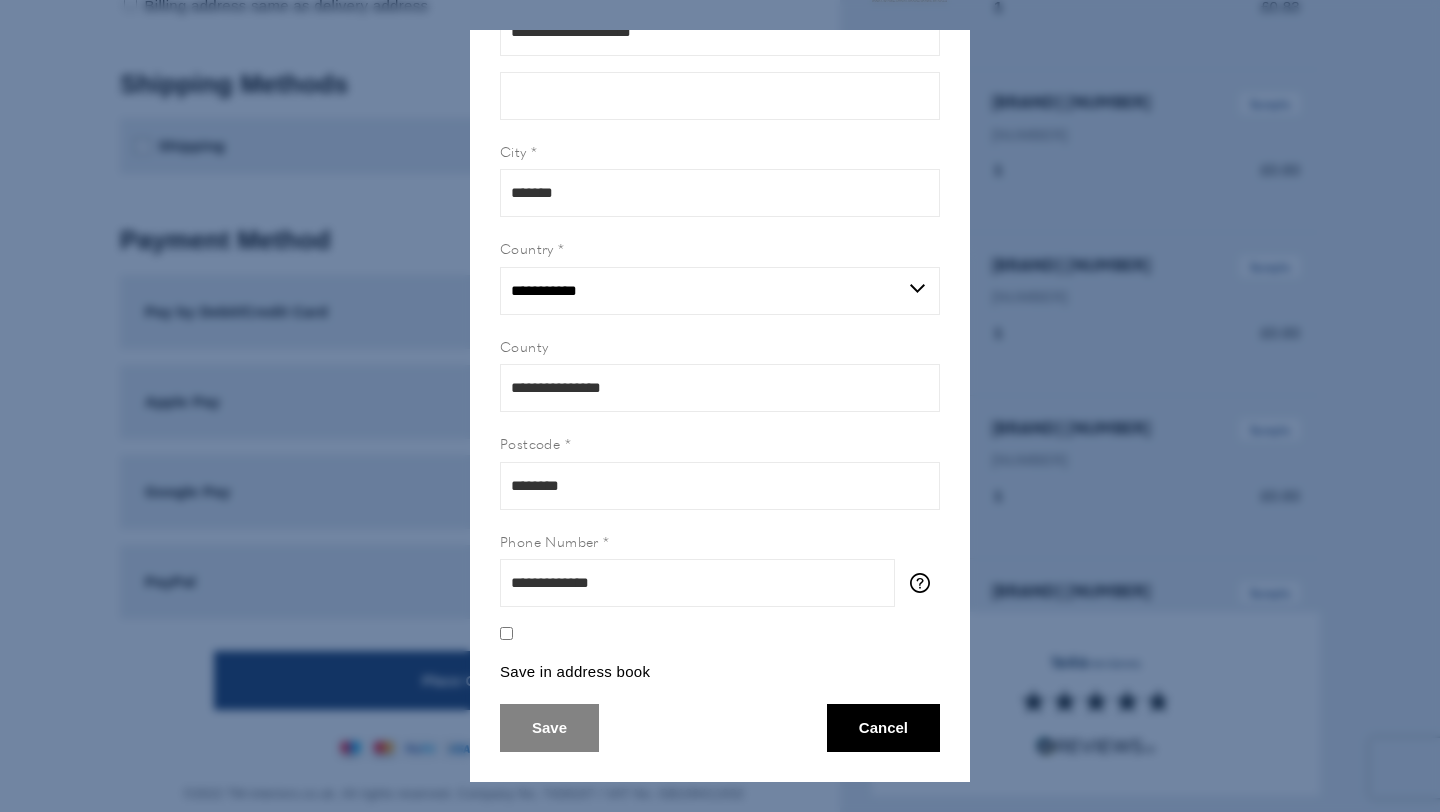 click on "Save" at bounding box center (549, 728) 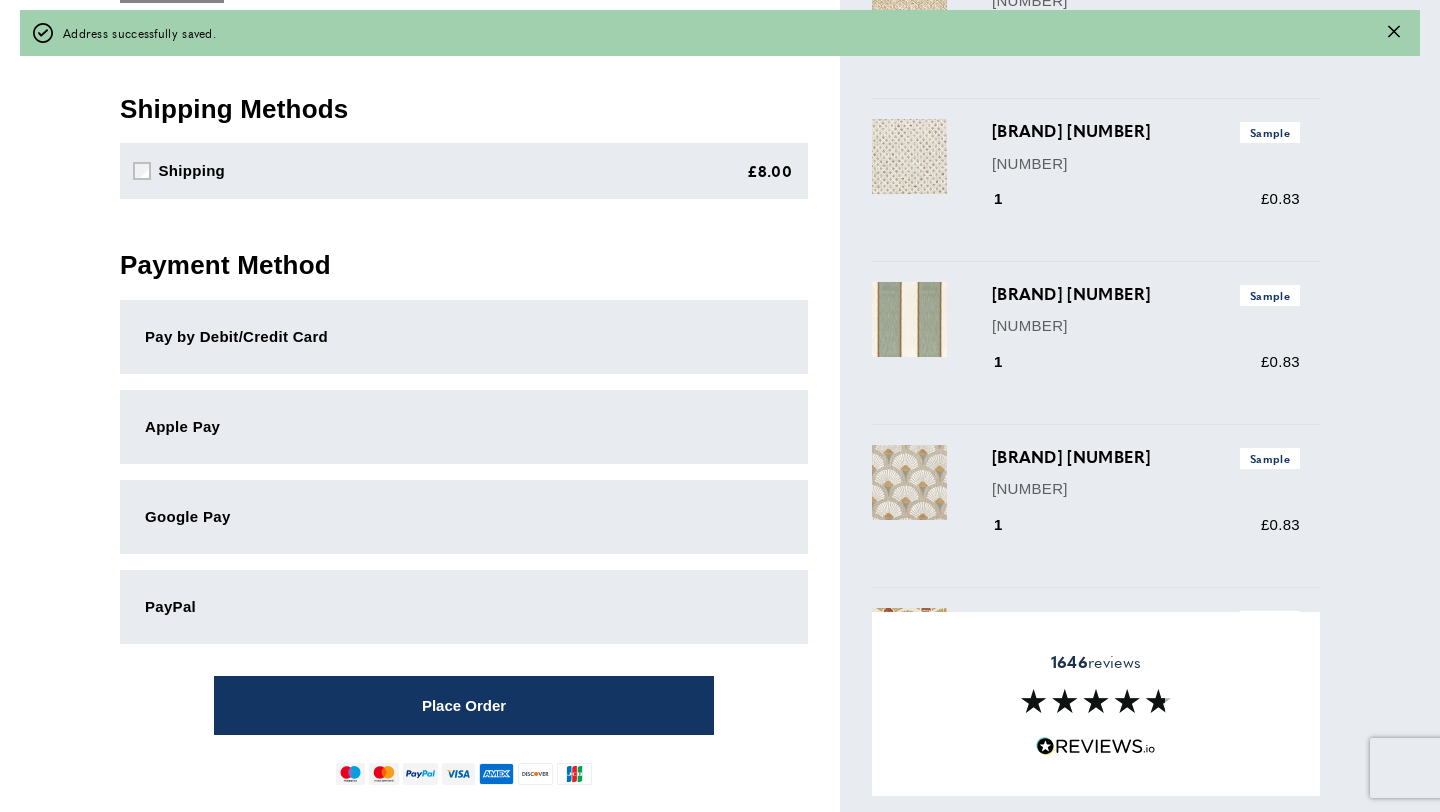 scroll, scrollTop: 614, scrollLeft: 0, axis: vertical 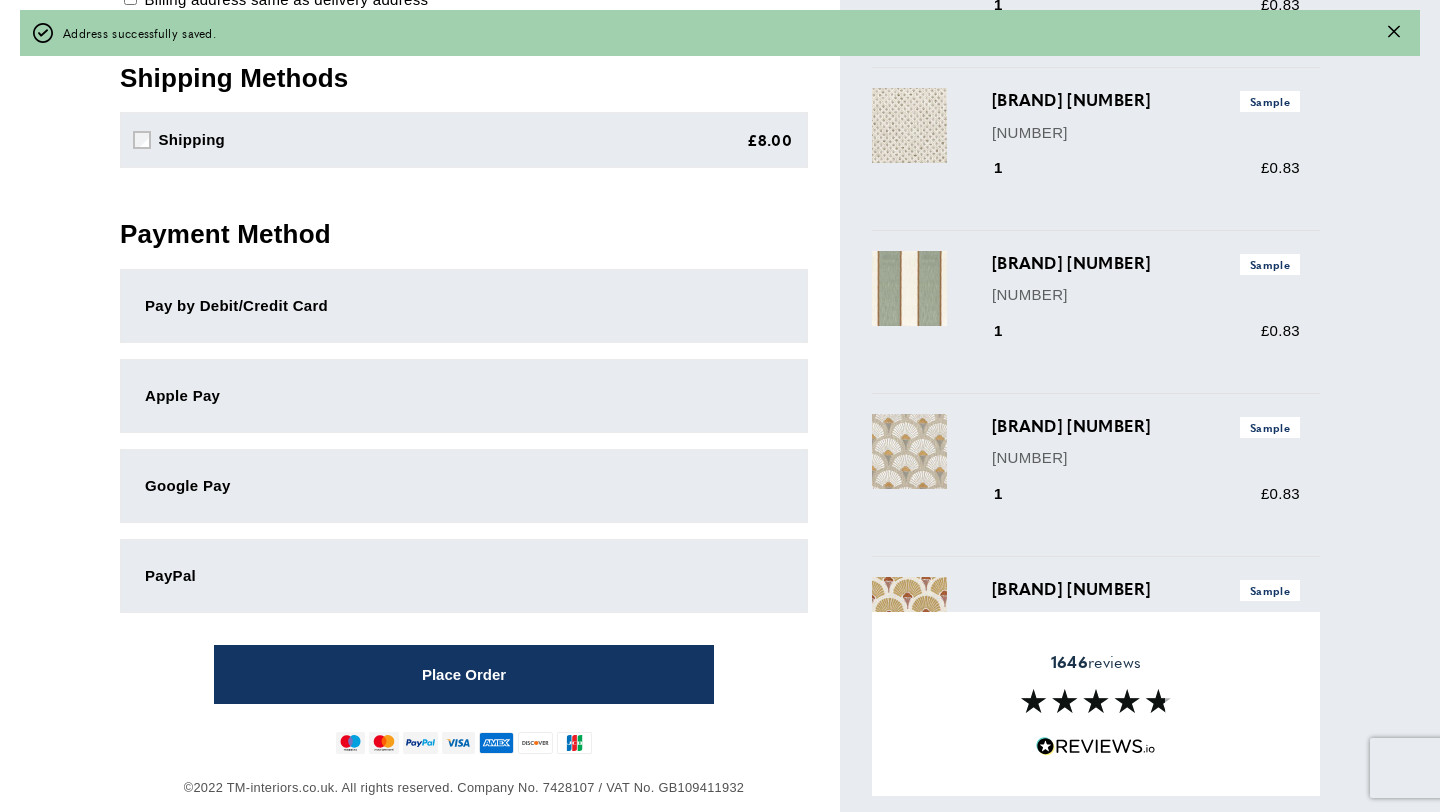 click on "PayPal" at bounding box center [464, 576] 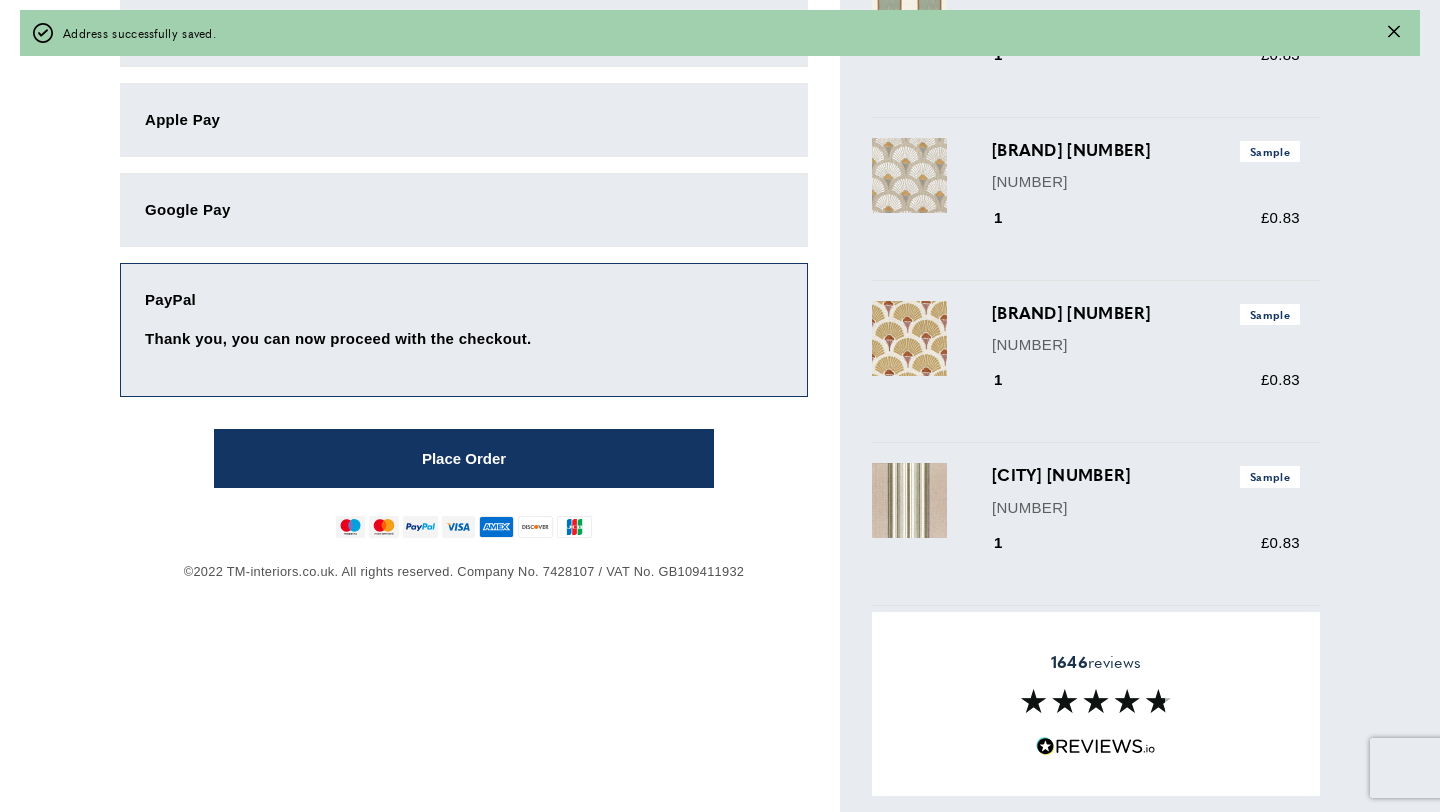 scroll, scrollTop: 892, scrollLeft: 0, axis: vertical 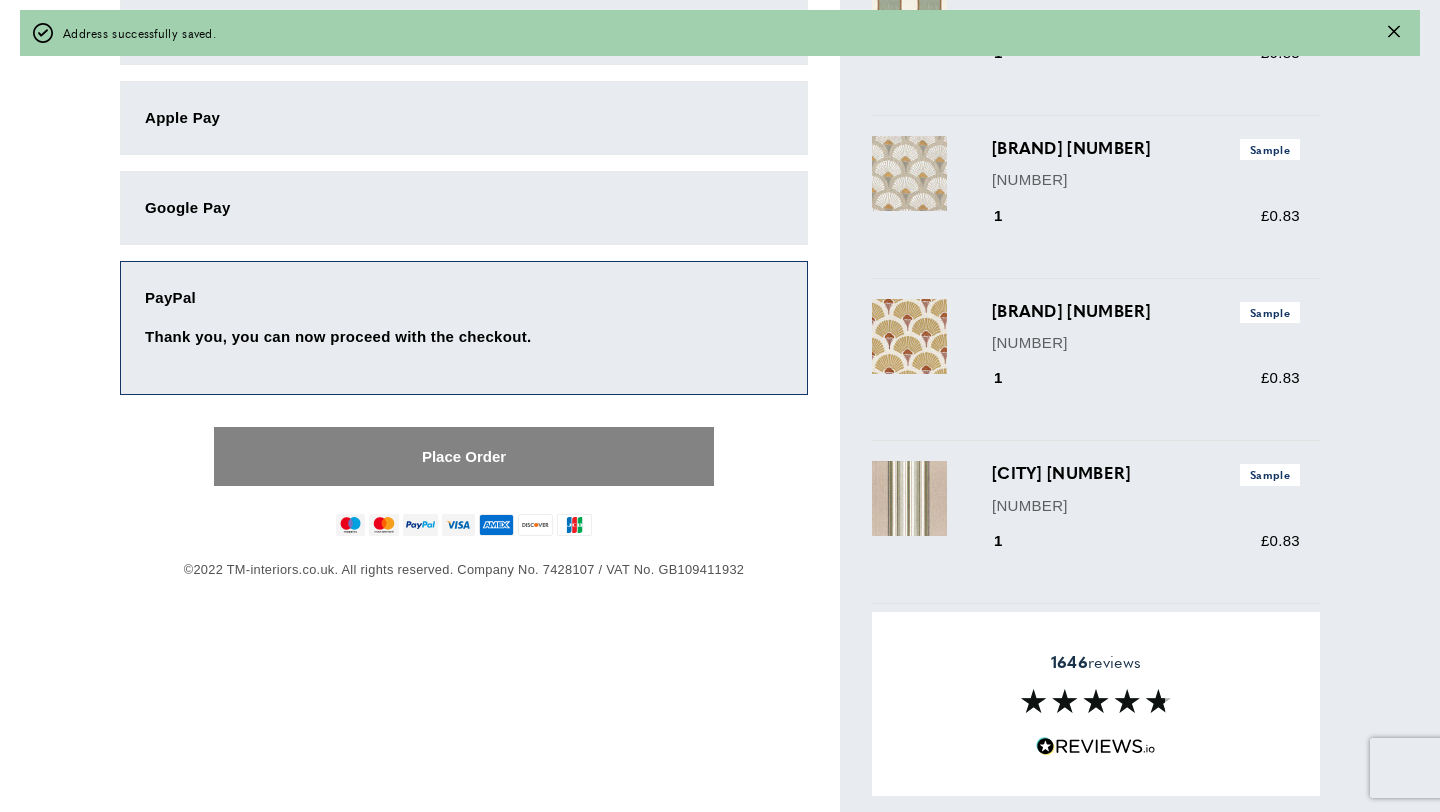 click on "Place Order" at bounding box center (464, 456) 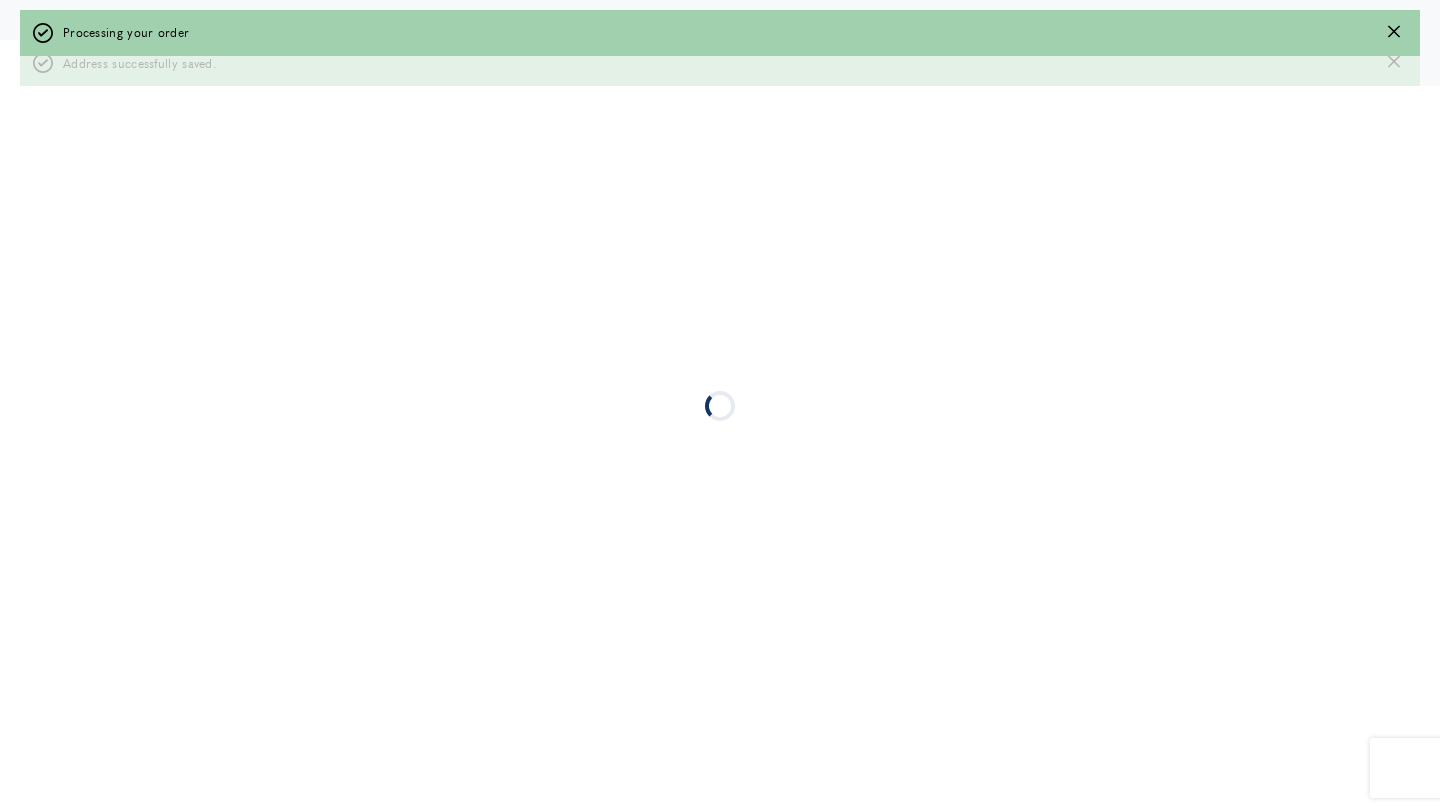 scroll, scrollTop: 0, scrollLeft: 0, axis: both 